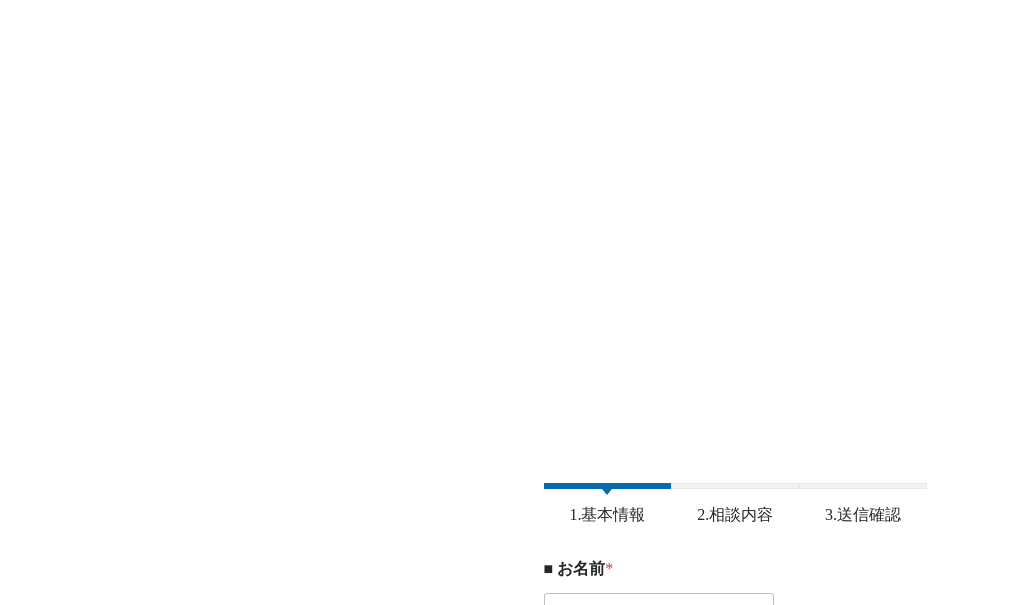 click on "end start scroller-end scroller-start end start scroller-end scroller-start end start scroller-end scroller-start end start scroller-end scroller-start end start scroller-end scroller-start end start scroller-end scroller-start end start scroller-end scroller-start
Search on this Page
当社の強みと選ばれる理由
サービス紹介
成功ノウハウ
会社概要
資料ダウンロード
お問い合わせ" at bounding box center (508, 1156) 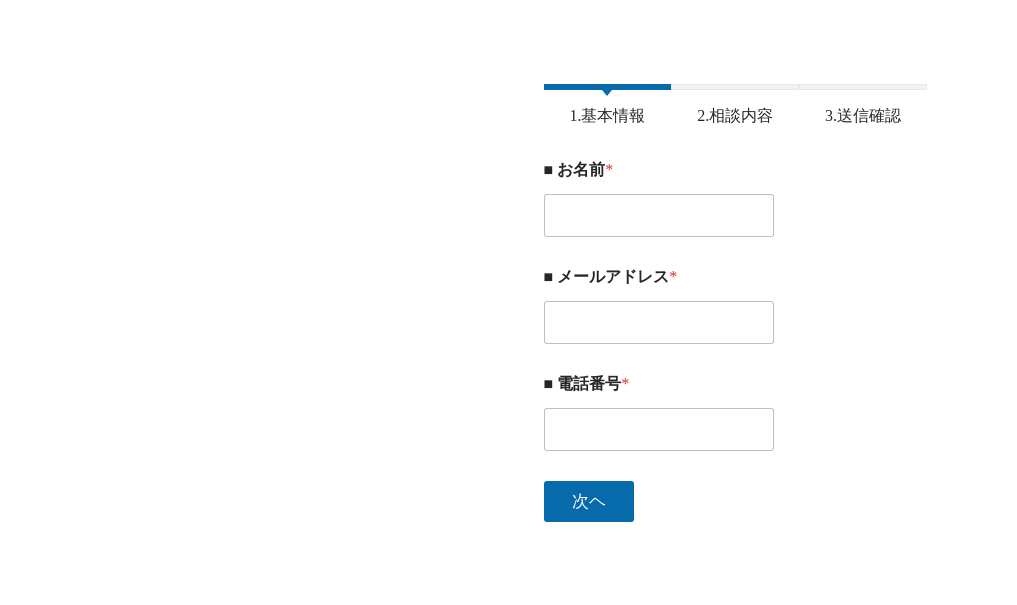 scroll, scrollTop: 0, scrollLeft: 0, axis: both 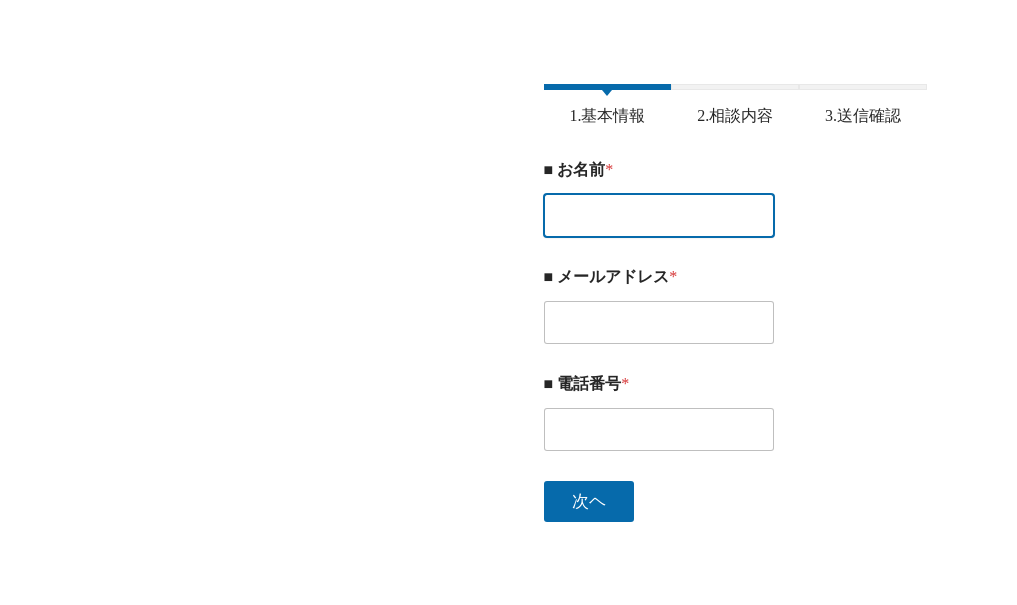click on "■ お名前  *" at bounding box center (659, 215) 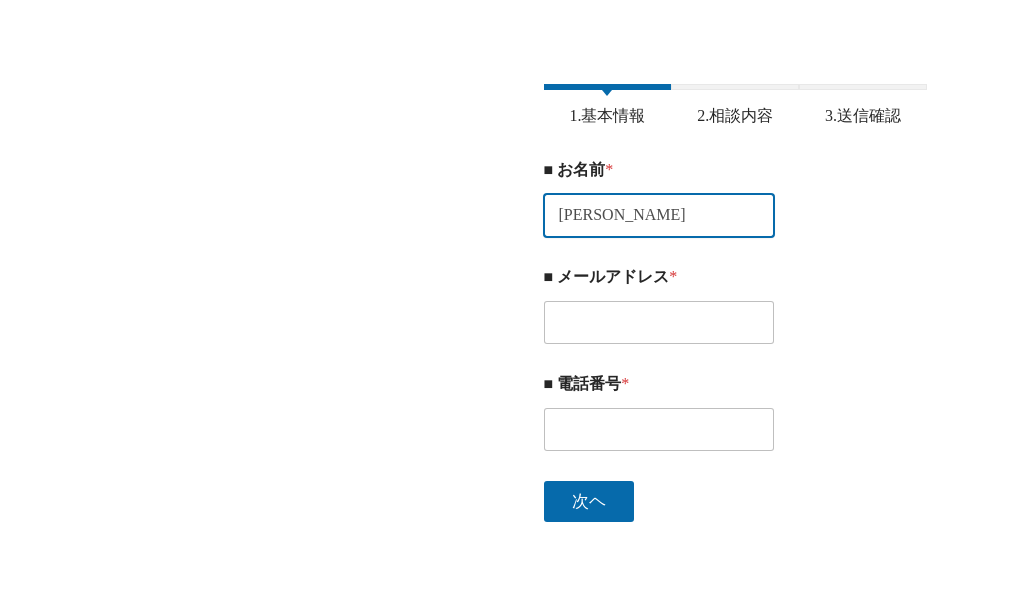 type on "[PERSON_NAME]" 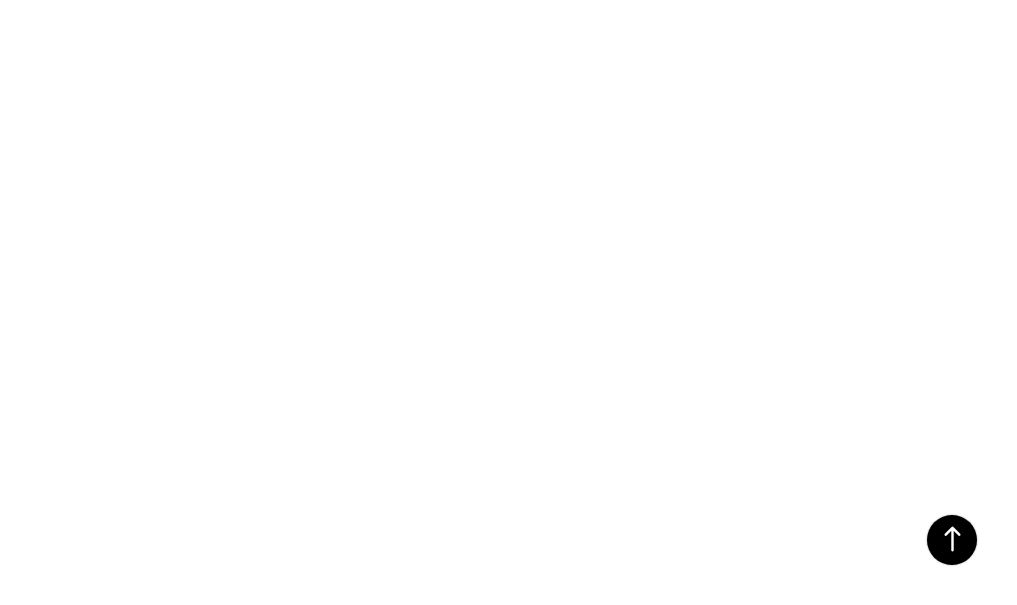 click on "当社サービスについてのお問い合わせ、取材依頼、[PERSON_NAME]のご相談などは、こちらからご連絡ください。
当社へご興味をもっていただき、ありがとうございます。1営業日以内に、担当者よりご連絡を差し上げます。 ※は必須項目です。 現在、化粧品・健康食品企業様へのさらなる価値提供を強化するためアライアンス先を募集しております。相互創客のためのアライアンスプログラムも用意しておりますので興味のある企業様はお気軽にお問い合わせください。" at bounding box center [264, 325] 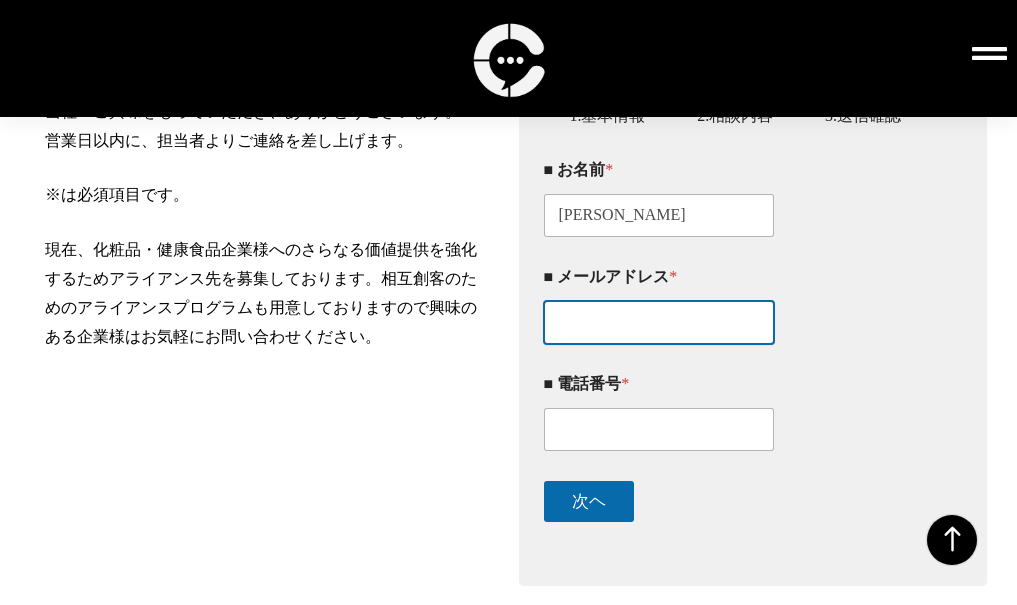 click on "■ メールアドレス  *" at bounding box center (659, 322) 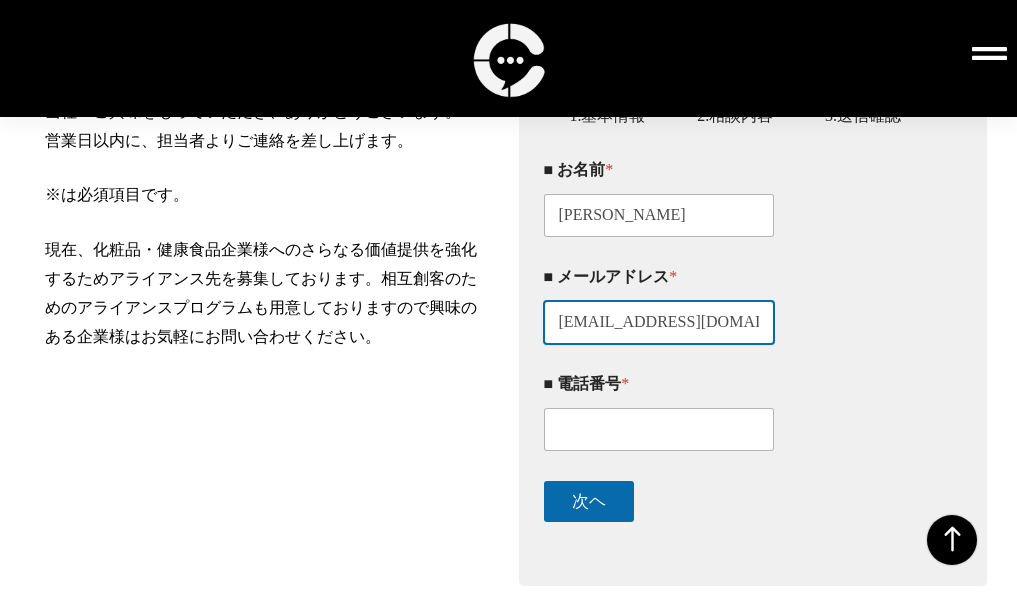 scroll, scrollTop: 0, scrollLeft: 32, axis: horizontal 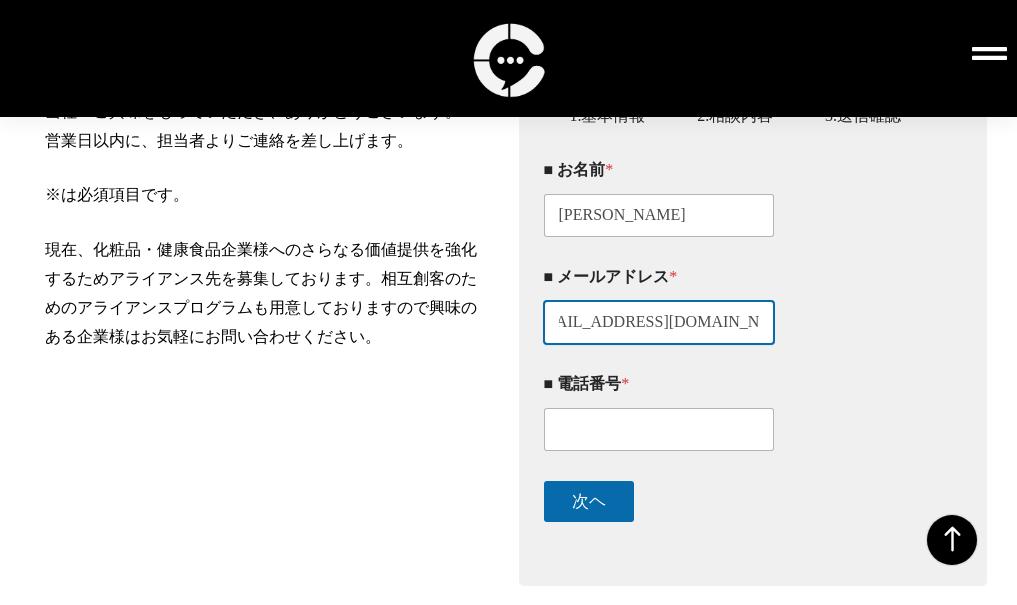 type on "[EMAIL_ADDRESS][DOMAIN_NAME]" 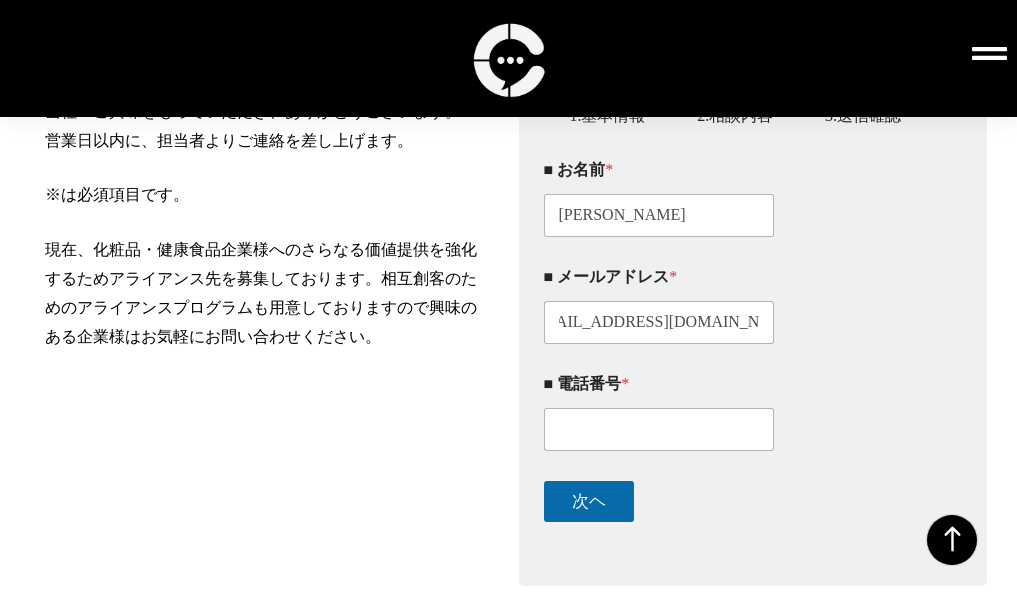 scroll, scrollTop: 0, scrollLeft: 0, axis: both 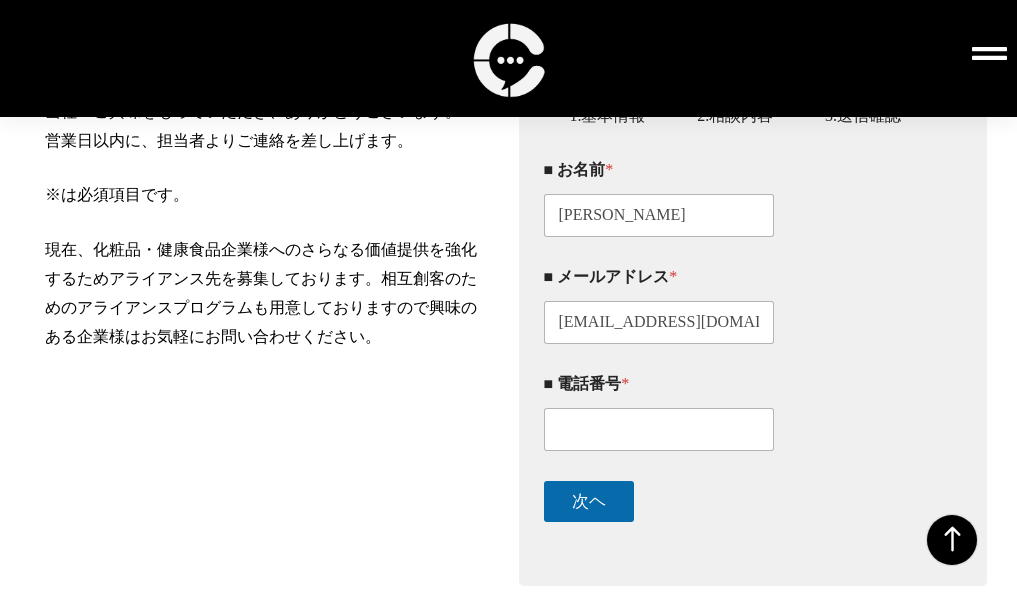 click on "当社サービスについてのお問い合わせ、取材依頼、[PERSON_NAME]のご相談などは、こちらからご連絡ください。
当社へご興味をもっていただき、ありがとうございます。1営業日以内に、担当者よりご連絡を差し上げます。 ※は必須項目です。 現在、化粧品・健康食品企業様へのさらなる価値提供を強化するためアライアンス先を募集しております。相互創客のためのアライアンスプログラムも用意しておりますので興味のある企業様はお気軽にお問い合わせください。" at bounding box center (264, 325) 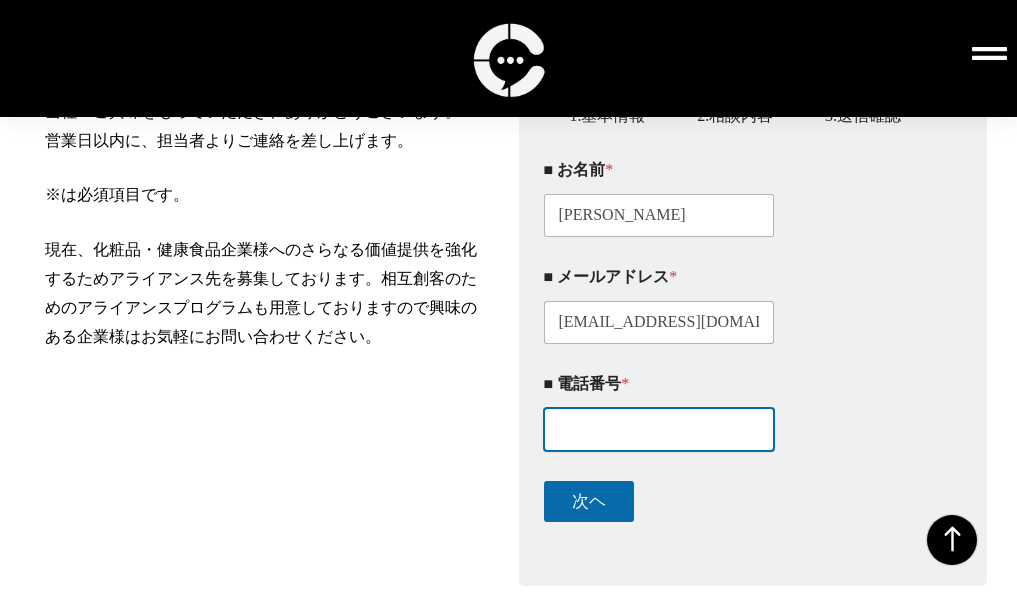 click on "■ 電話番号  *" at bounding box center (659, 429) 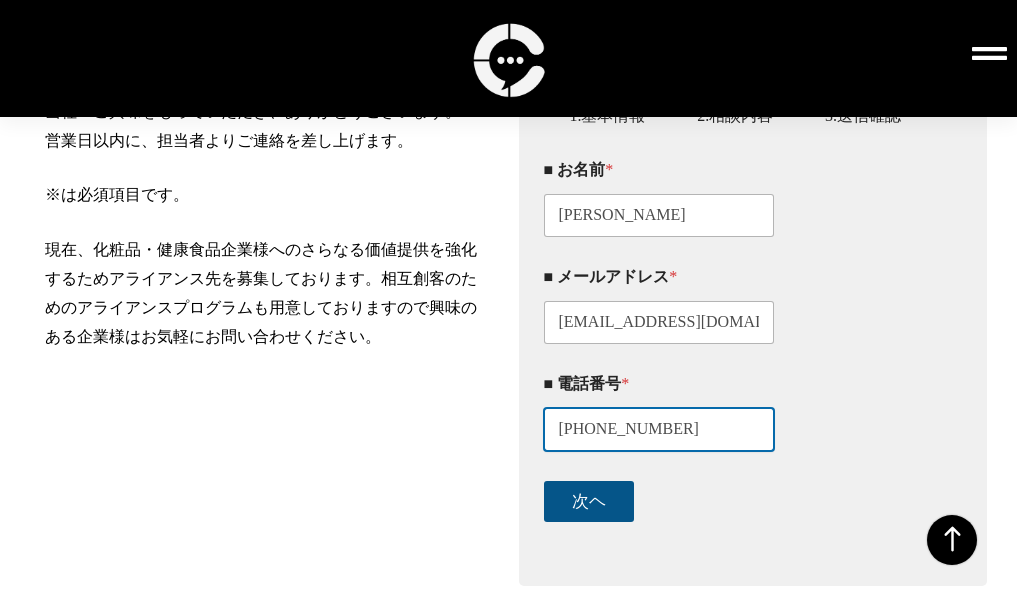 type on "[PHONE_NUMBER]" 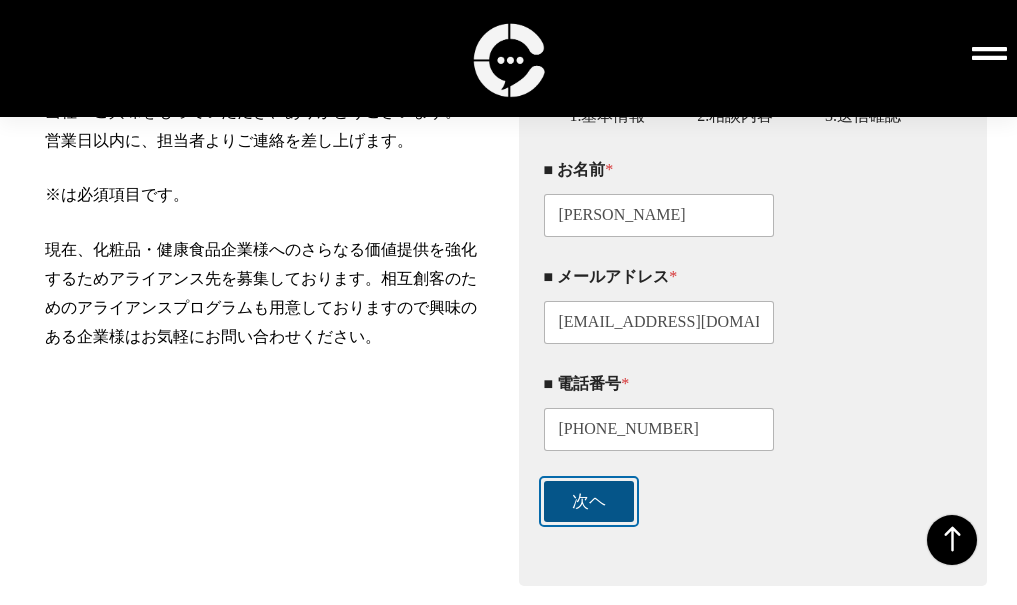 click on "次ヘ" at bounding box center (589, 501) 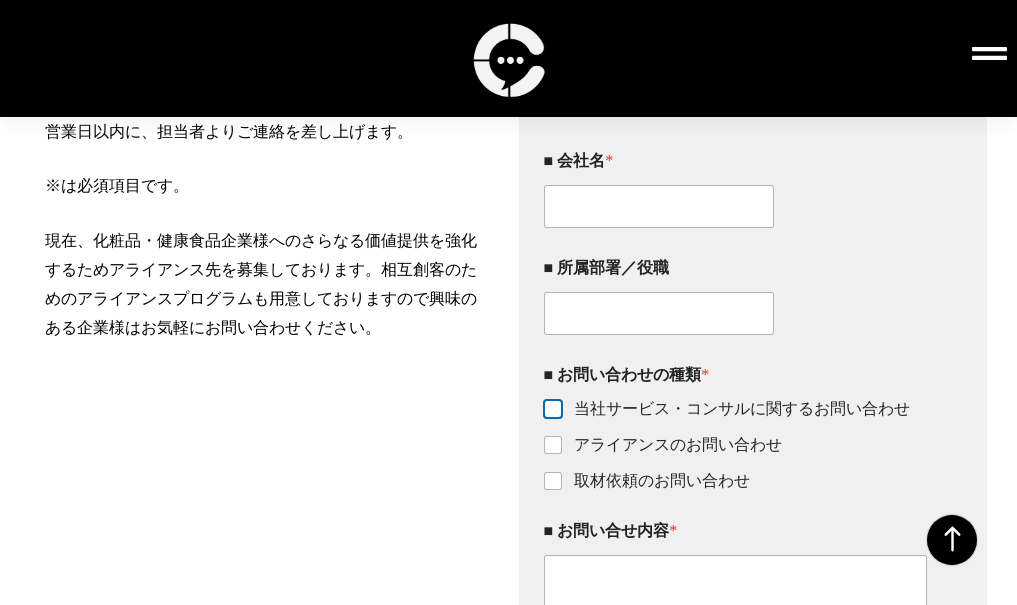 click on "当社サービス・コンサルに関するお問い合わせ" at bounding box center [554, 410] 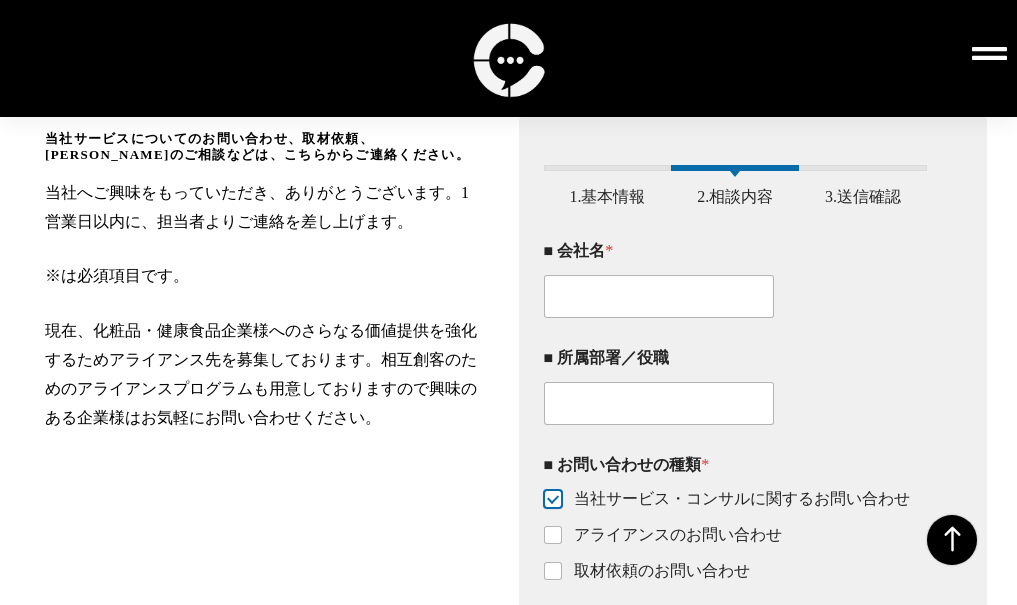 scroll, scrollTop: 317, scrollLeft: 0, axis: vertical 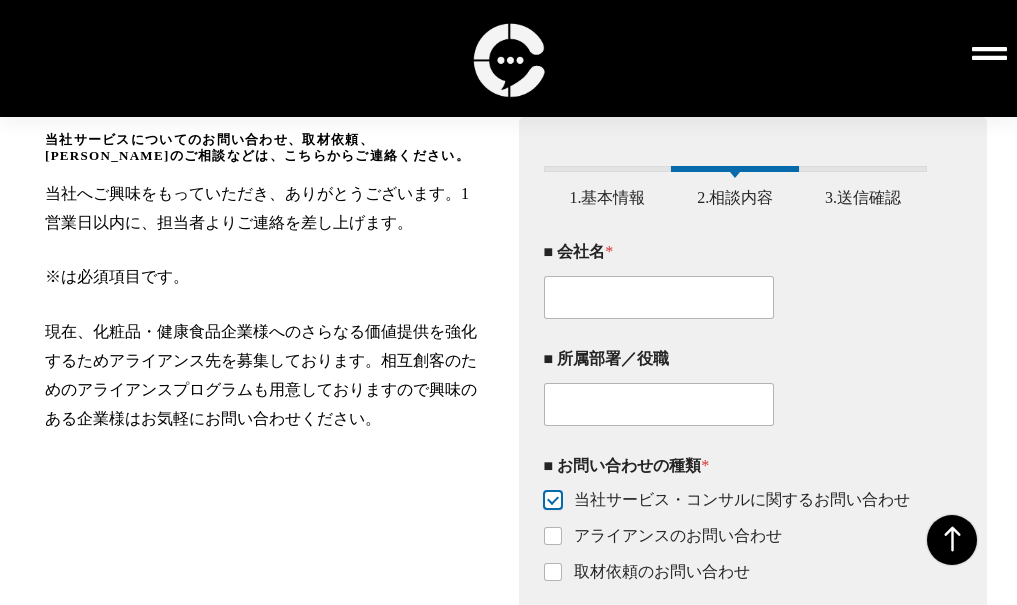 click on "現在、化粧品・健康食品企業様へのさらなる価値提供を強化するためアライアンス先を募集しております。相互創客のためのアライアンスプログラムも用意しておりますので興味のある企業様はお気軽にお問い合わせください。" at bounding box center [264, 375] 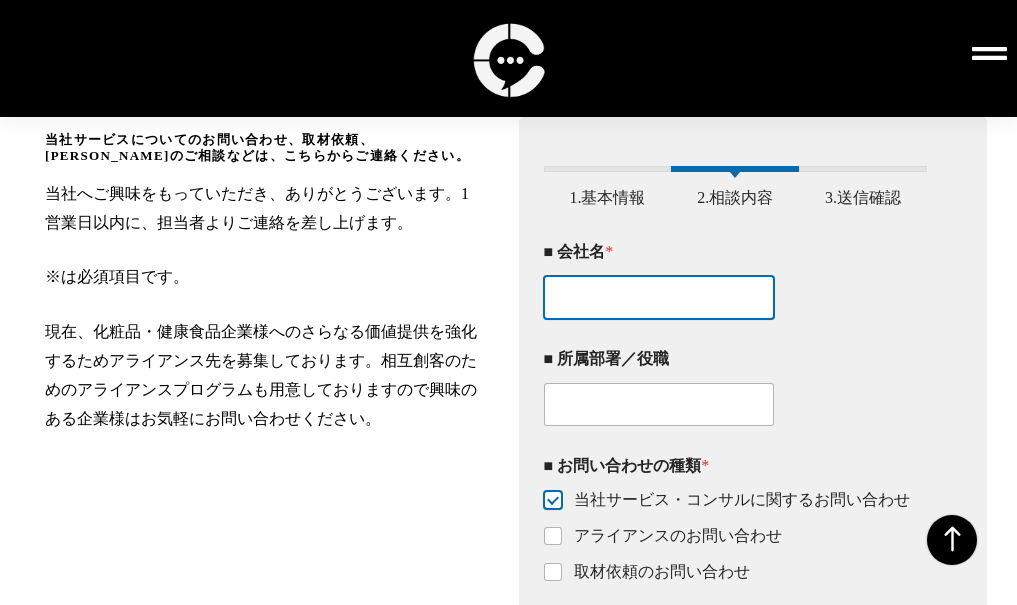 click on "■ 会社名  *" at bounding box center (659, 297) 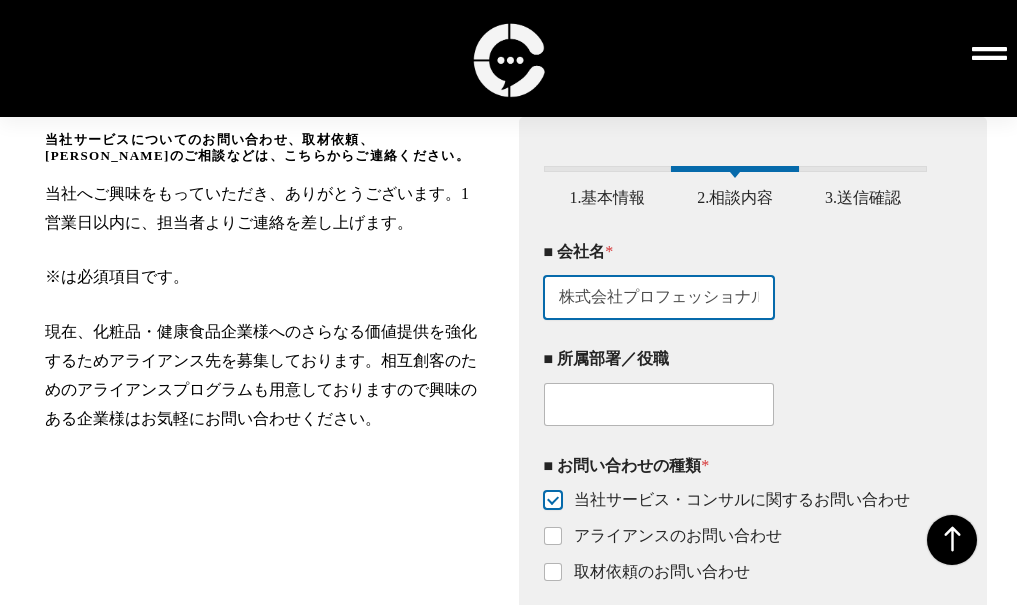 scroll, scrollTop: 0, scrollLeft: 70, axis: horizontal 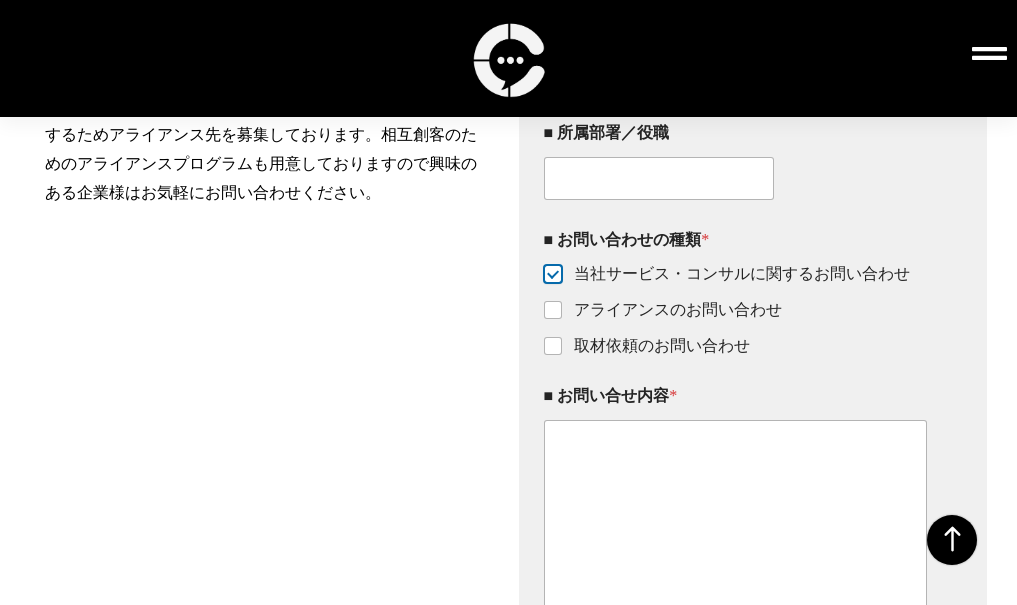 type on "株式会社プロフェッショナルメディア" 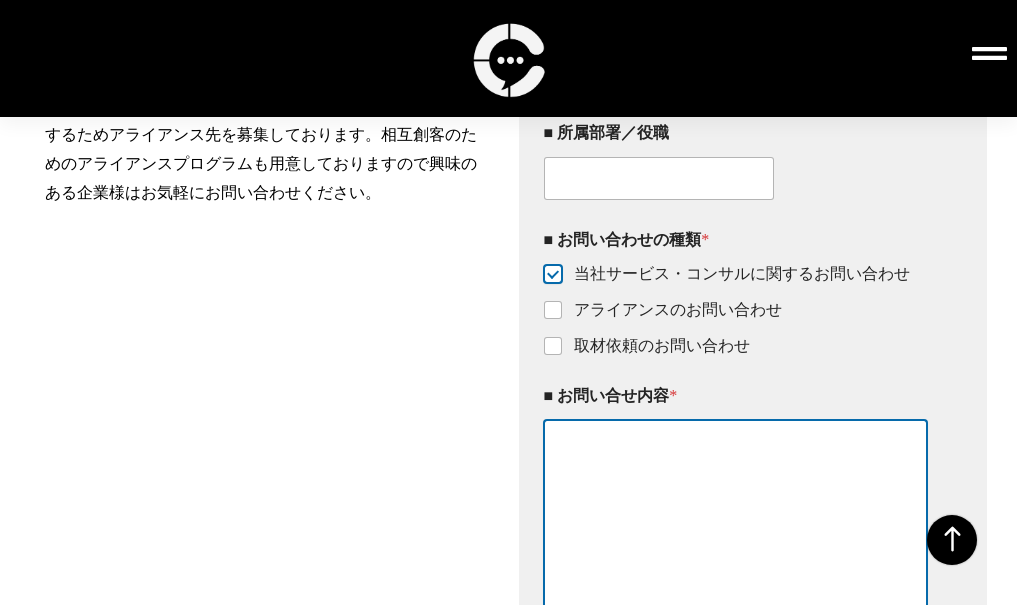 click on "■ お問い合せ内容  *" at bounding box center [736, 529] 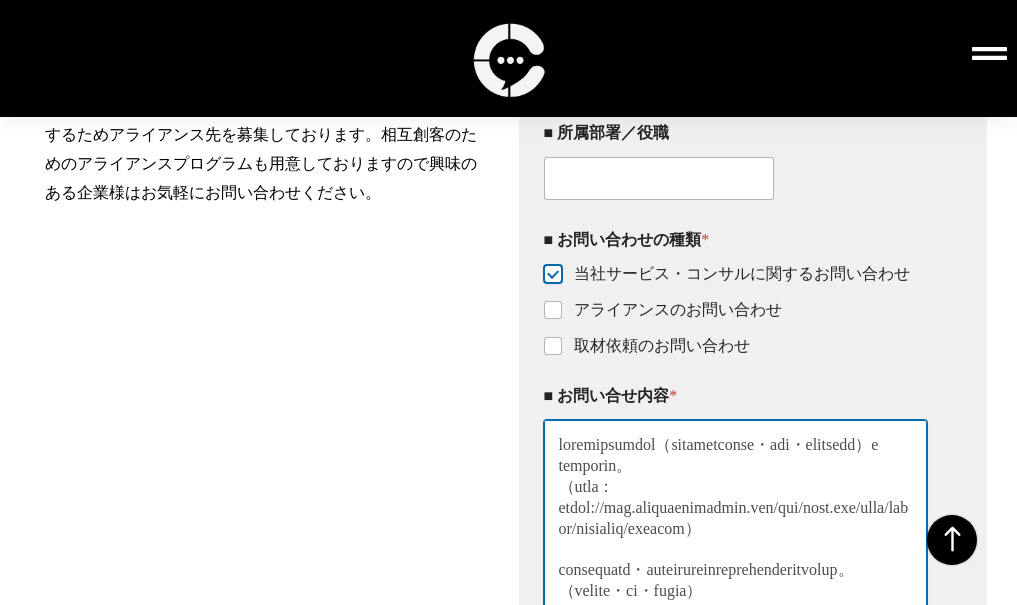 scroll, scrollTop: 1171, scrollLeft: 0, axis: vertical 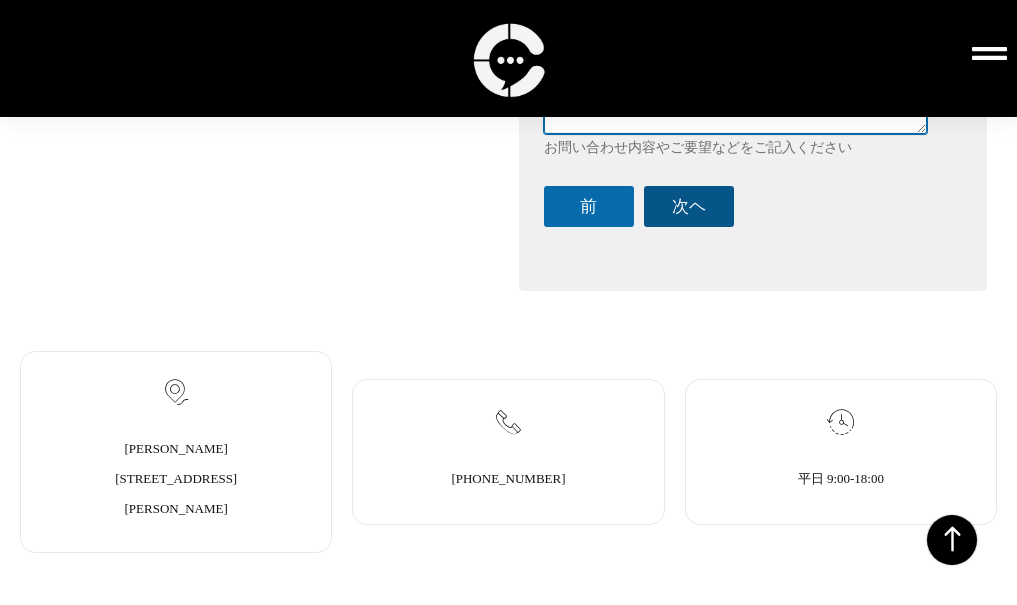 type on "loremipsumdol（sitametconse・adi・elitsedd）e
temporin。
（utla：etdol://mag.aliquaenimadmin.ven/qui/nost.exe/ulla/labor/nisialiq/exeacom）
consequatd・auteirureinreprehenderitvolup。
（velite・ci・fugia）
nul、pariaturexcepteursintoccaeca。
＜Cupidat9non／02p／su＞
〇culpaquiofficia／9deseruntmoll
〇animid、estl、perspiciatisundeomnis
〇is：Natuse/Volup!（accusa・dolore)、LAU(Tota/R/Aperia/Eaqueips)、QUA(Abilloin、Veritati、Quasi)
〇arch：77b～3906vita
◇di：explic／n0eni／ipsam／qu2,171v～
＜Aspernat・autodi0fug／80c／ma＞
〇Doloreseosr、sequinesci。
〇nequeporroquisquamdolo、adipiscinum
〇eiu：modit、IN、MAgn
〇quaera、et、minuss（Nobis）、elig、OPTio
〇CUMQ、NIH、ImpeDitquo、pLacea、FACerepossimus
◇as：repell／t2aut／quib（offic）／de3,342r～
≪necessitatib≫
SAEpeeveni／volu／REP／RECusanda・itaqu／earum・hicte／sapiented（reic・vo・maior）／al・PErf
◆doloribusaspe：52593rep
mini、nostrumexercitationemu、
corporiss、laboriosamaliq。
commodiconsequa。
■quidma・mol■
Mol：harum://qui.rerumfacilisexp.dis/nam/liberot.cum/solutan/elig
op：25-5730-1667
cum： ni-impe@minusquodmaximepl.fa
possimusom..." 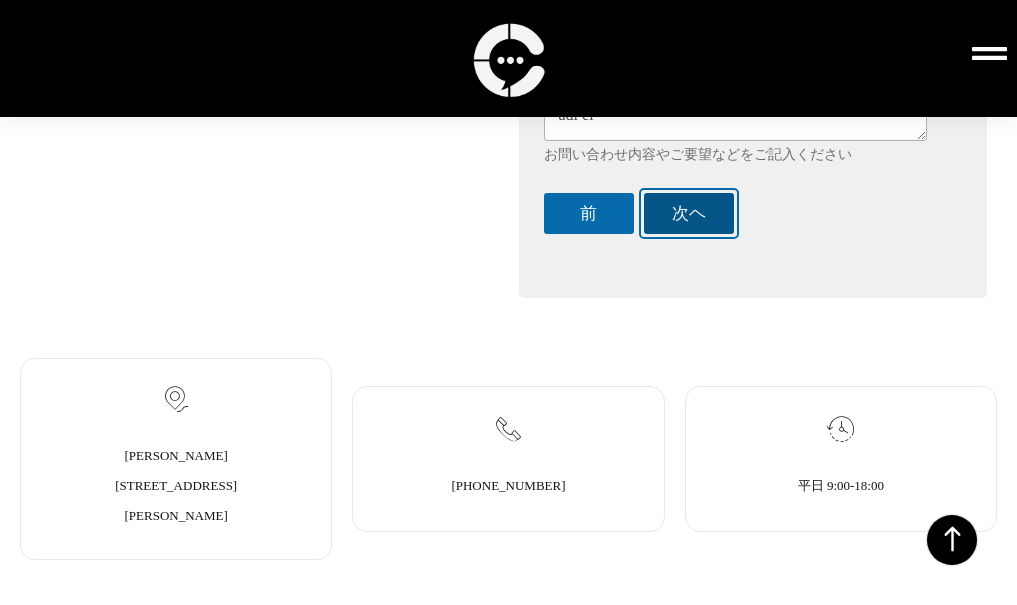click on "次ヘ" at bounding box center [689, 213] 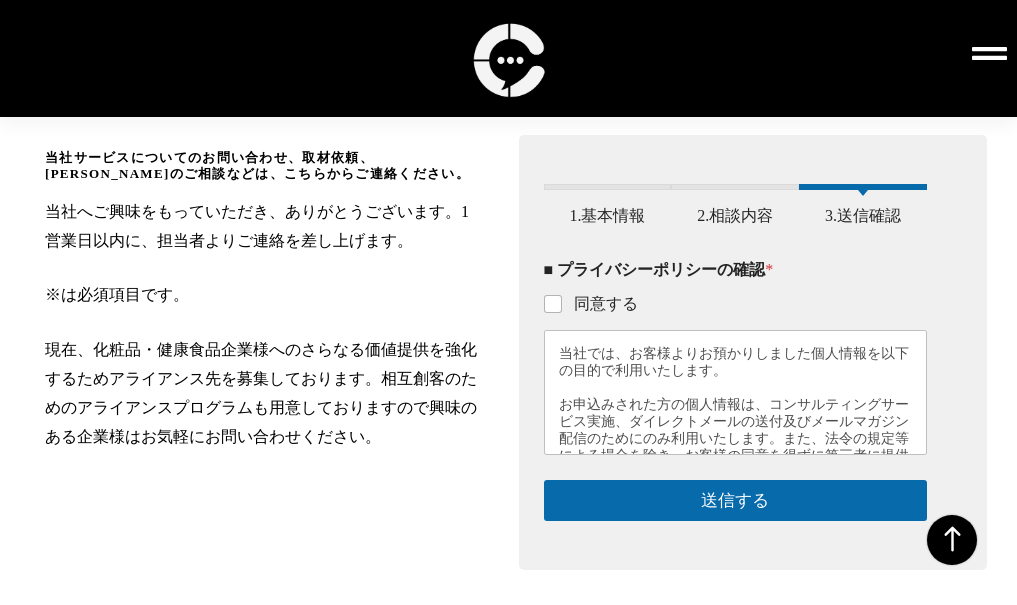scroll, scrollTop: 300, scrollLeft: 0, axis: vertical 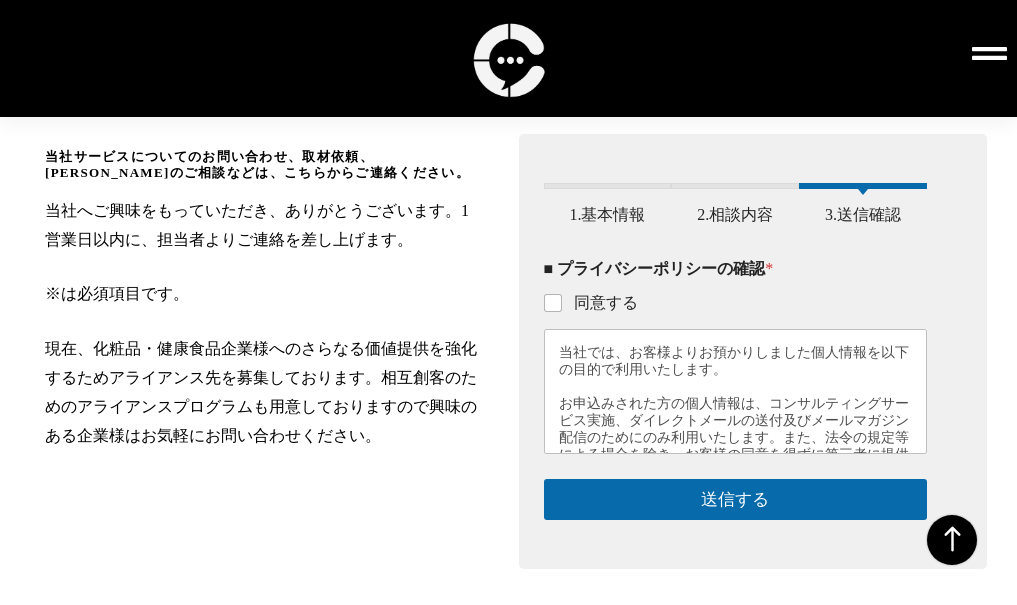 click on "同意する" at bounding box center (600, 303) 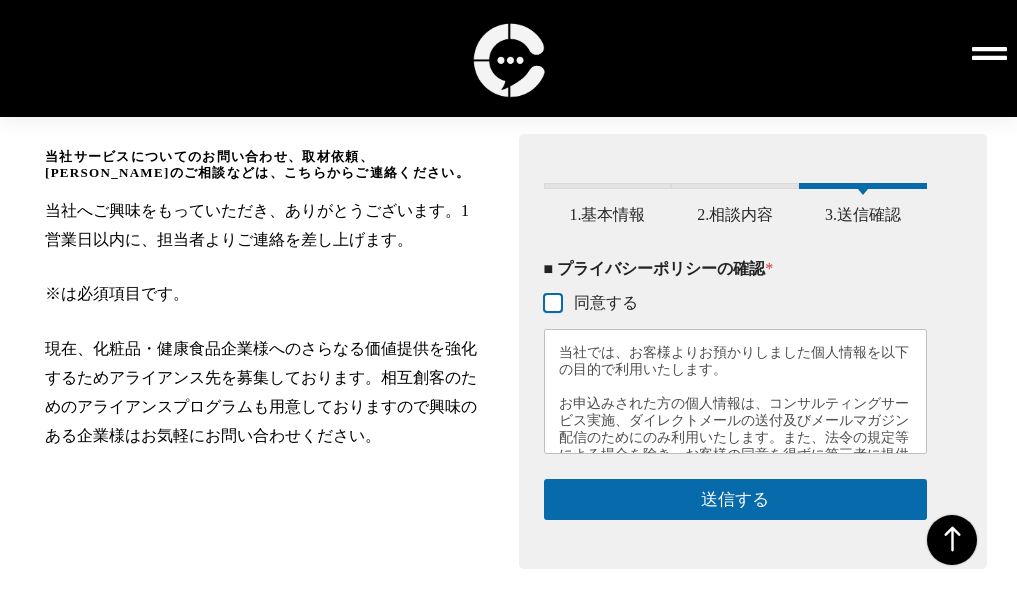 click on "同意する" at bounding box center (554, 304) 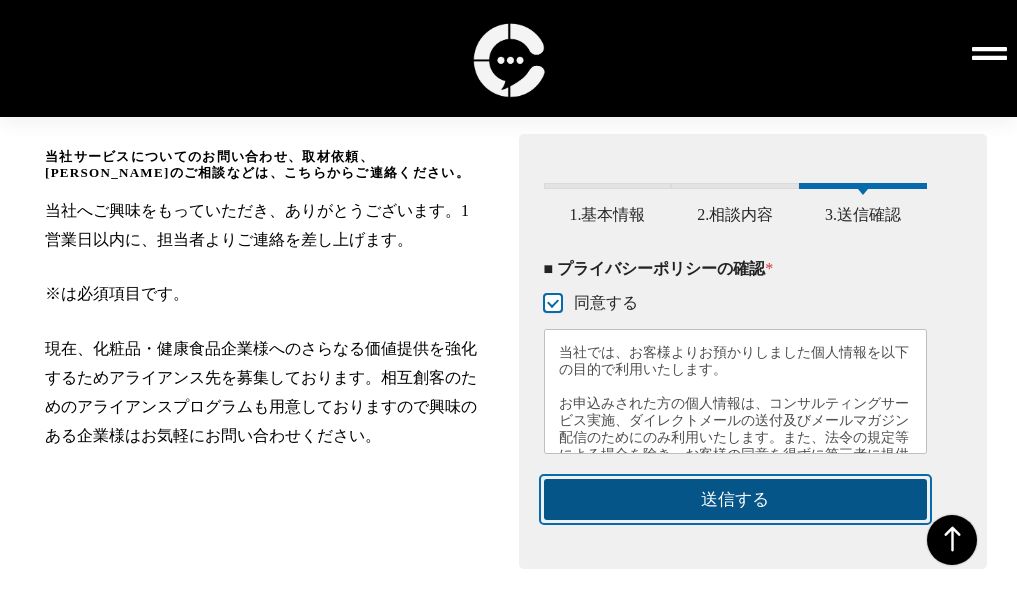 click on "送信する" at bounding box center (736, 499) 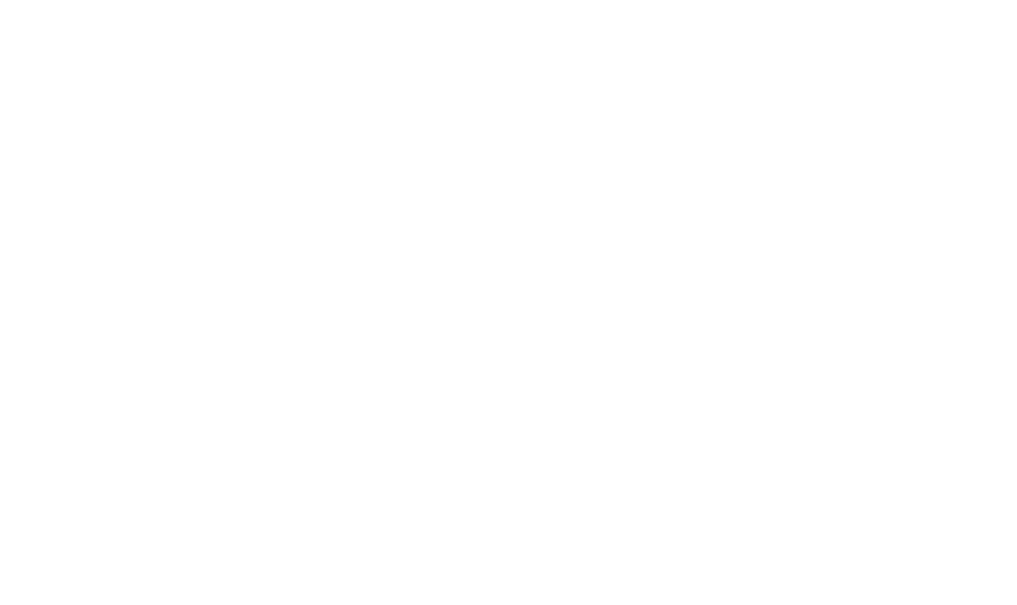 scroll, scrollTop: 0, scrollLeft: 0, axis: both 